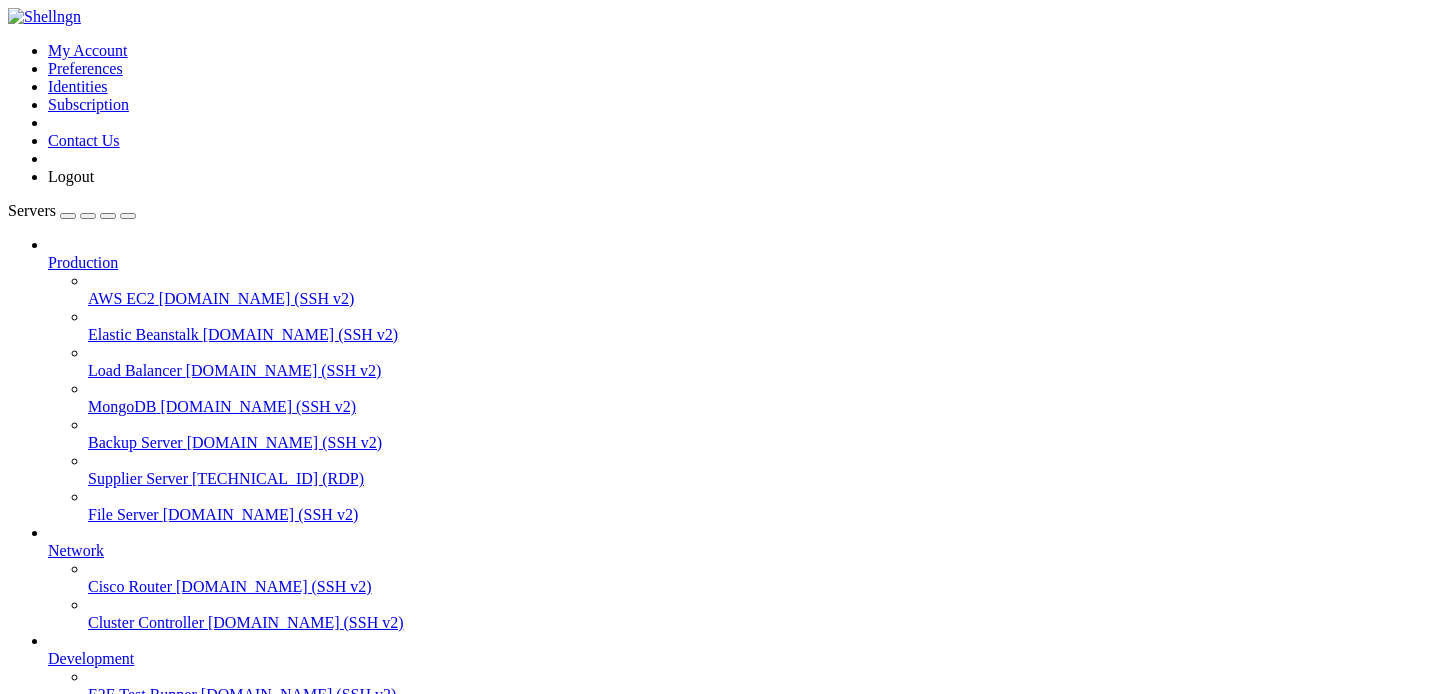 scroll, scrollTop: 0, scrollLeft: 0, axis: both 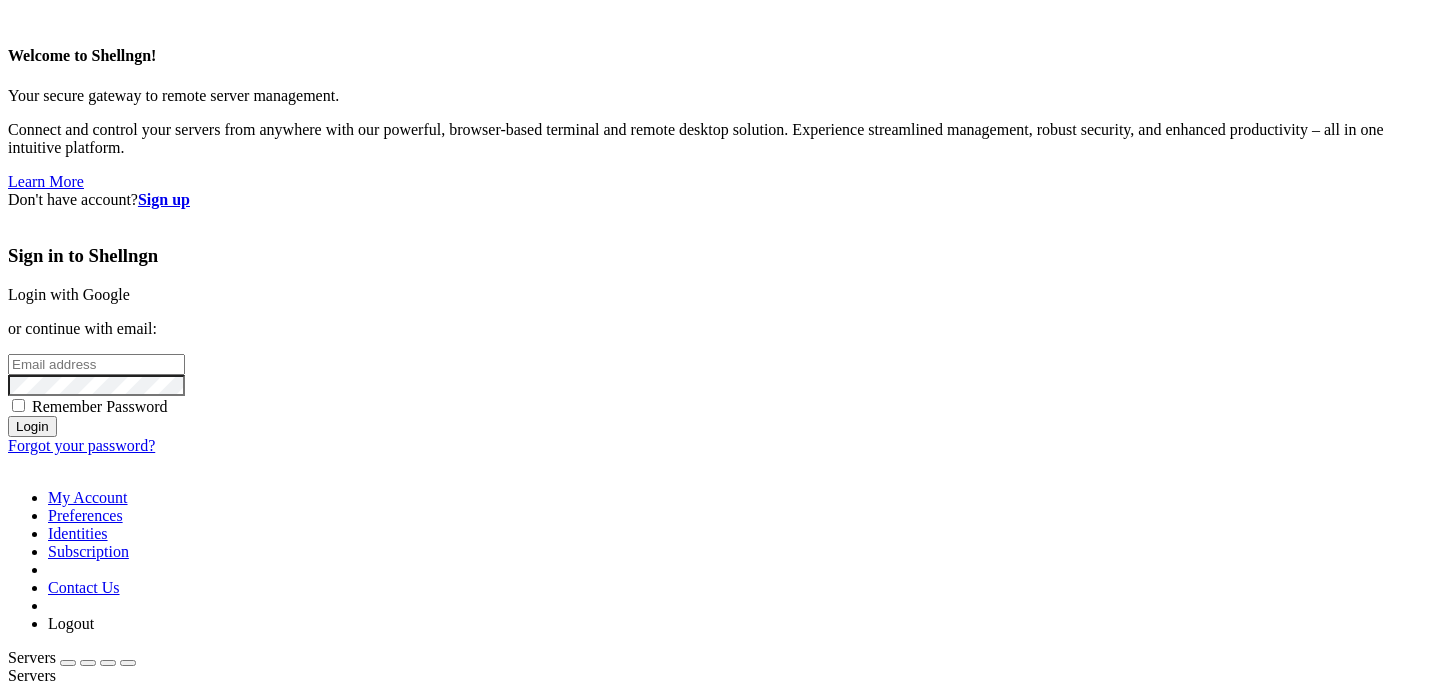 type on "[PERSON_NAME][EMAIL_ADDRESS][DOMAIN_NAME]" 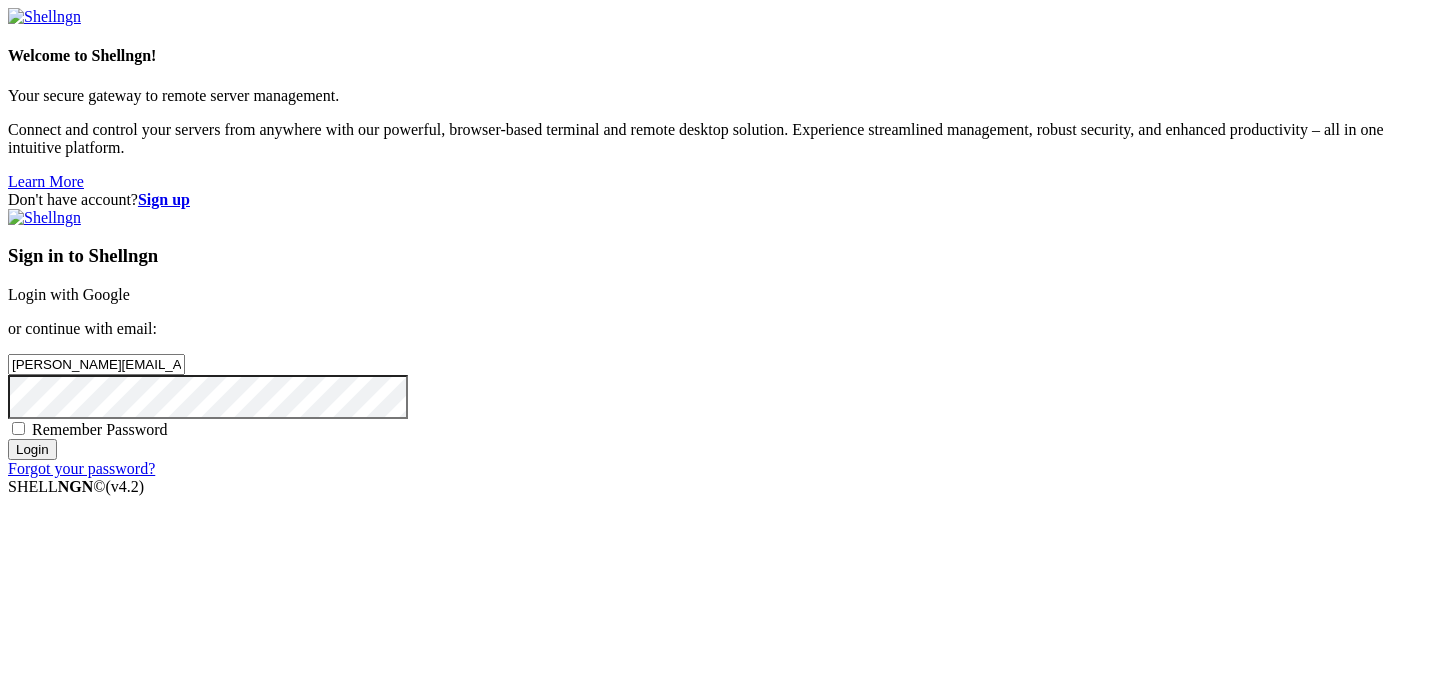 click on "Login" at bounding box center [32, 449] 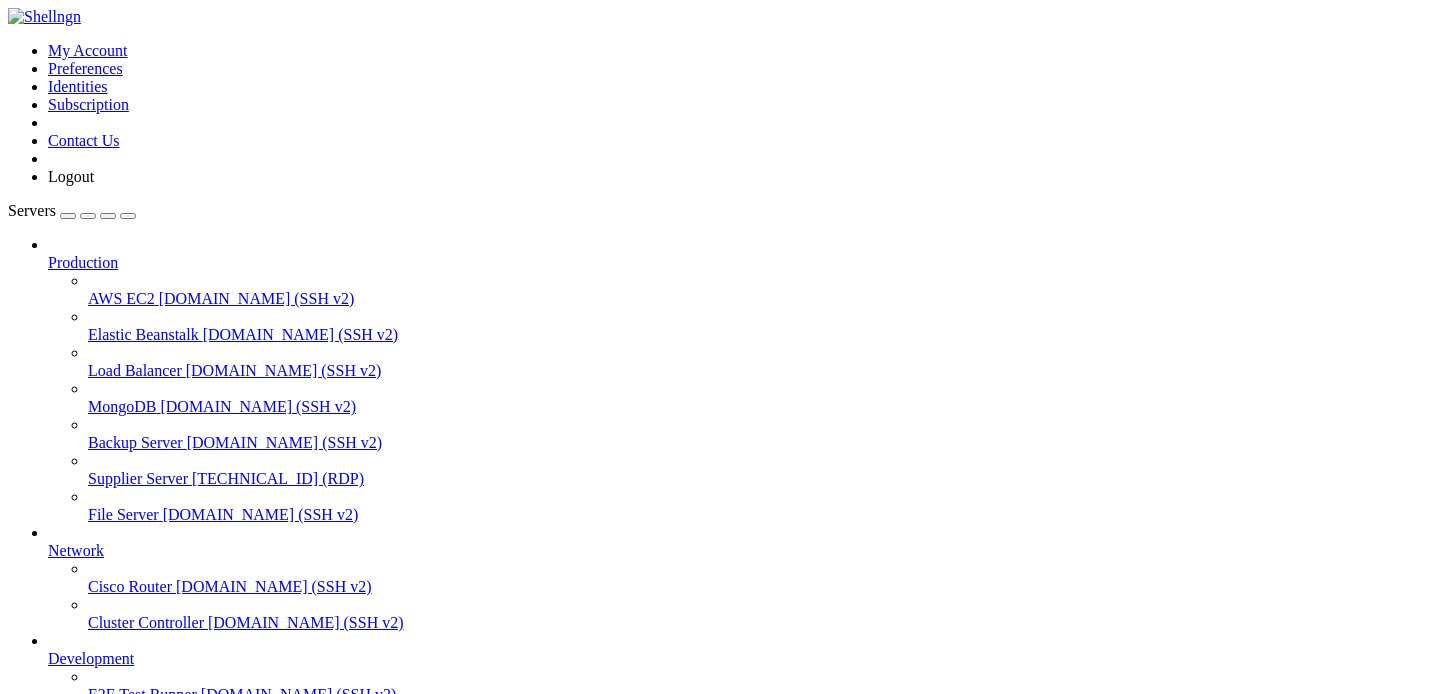 scroll, scrollTop: 0, scrollLeft: 0, axis: both 